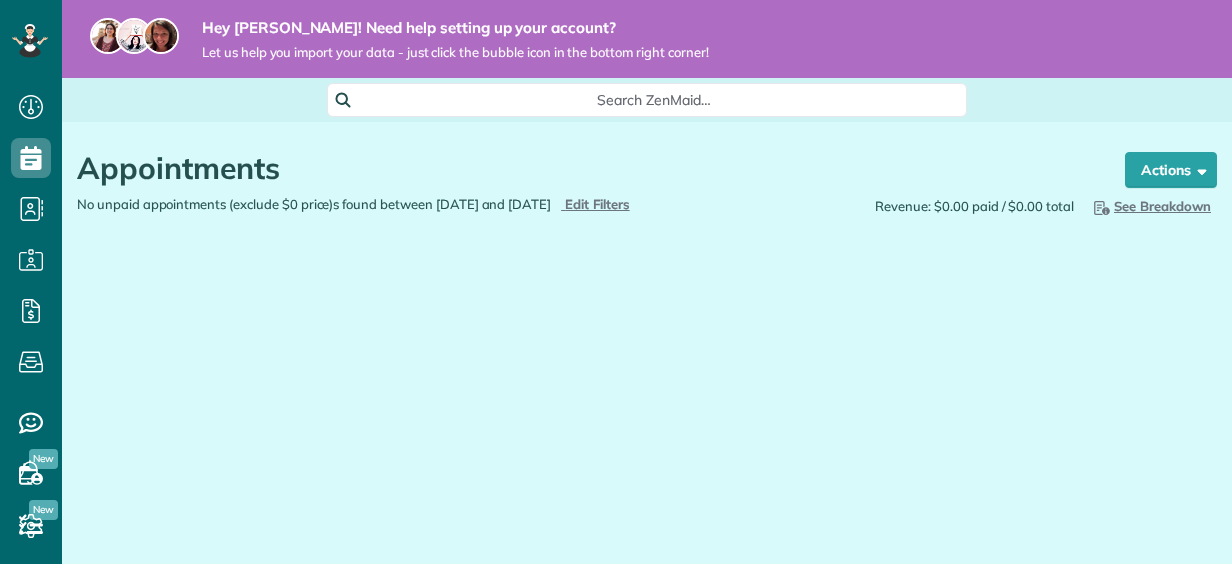 scroll, scrollTop: 0, scrollLeft: 0, axis: both 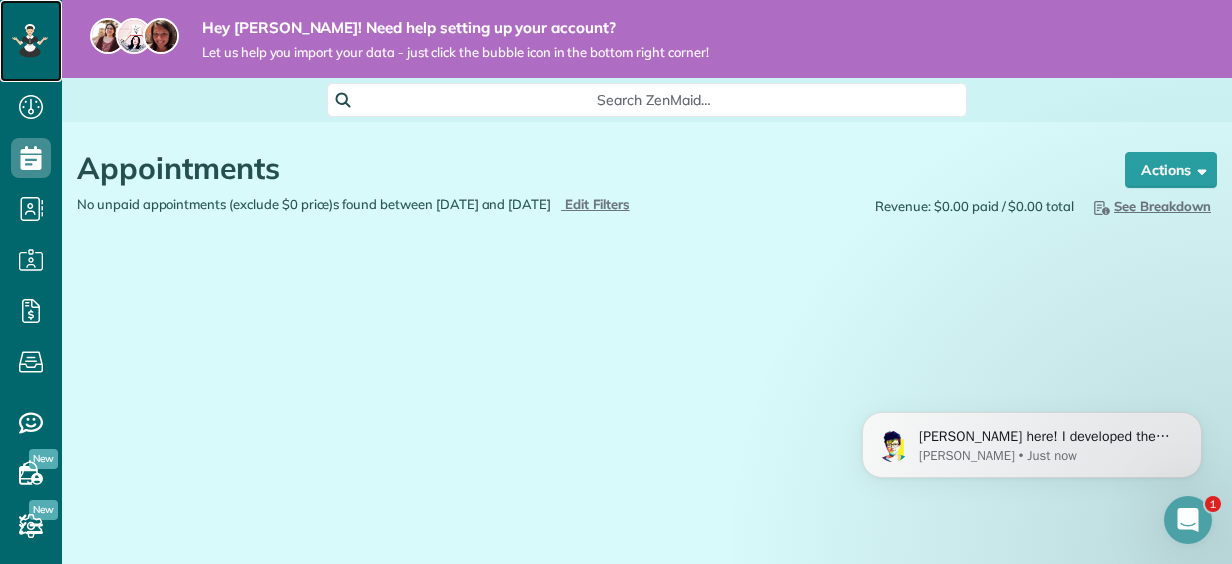 click 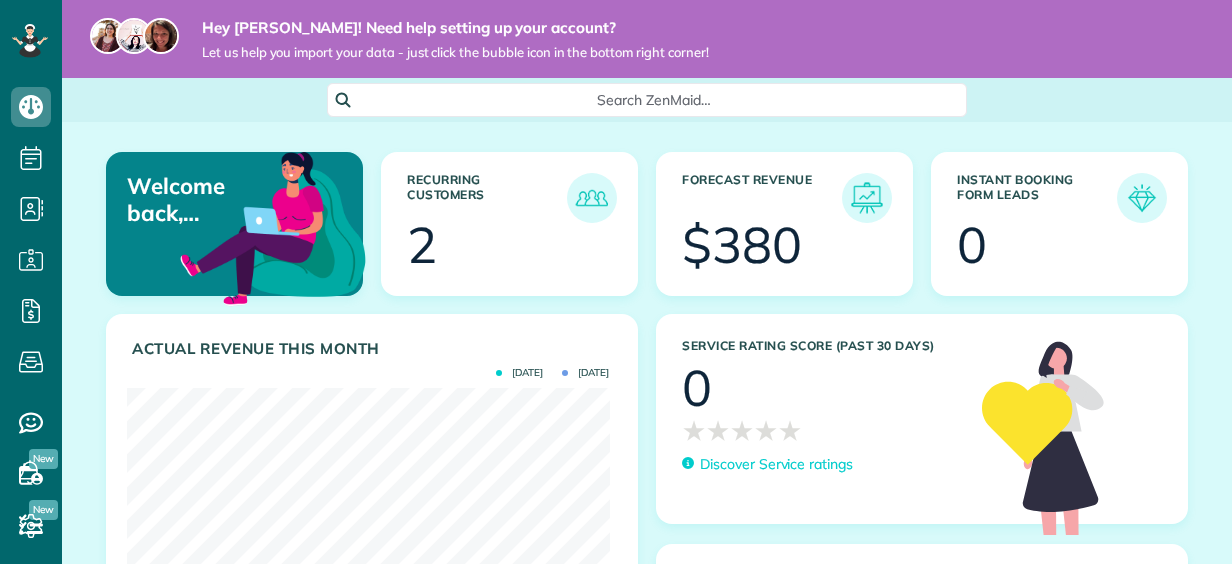 scroll, scrollTop: 0, scrollLeft: 0, axis: both 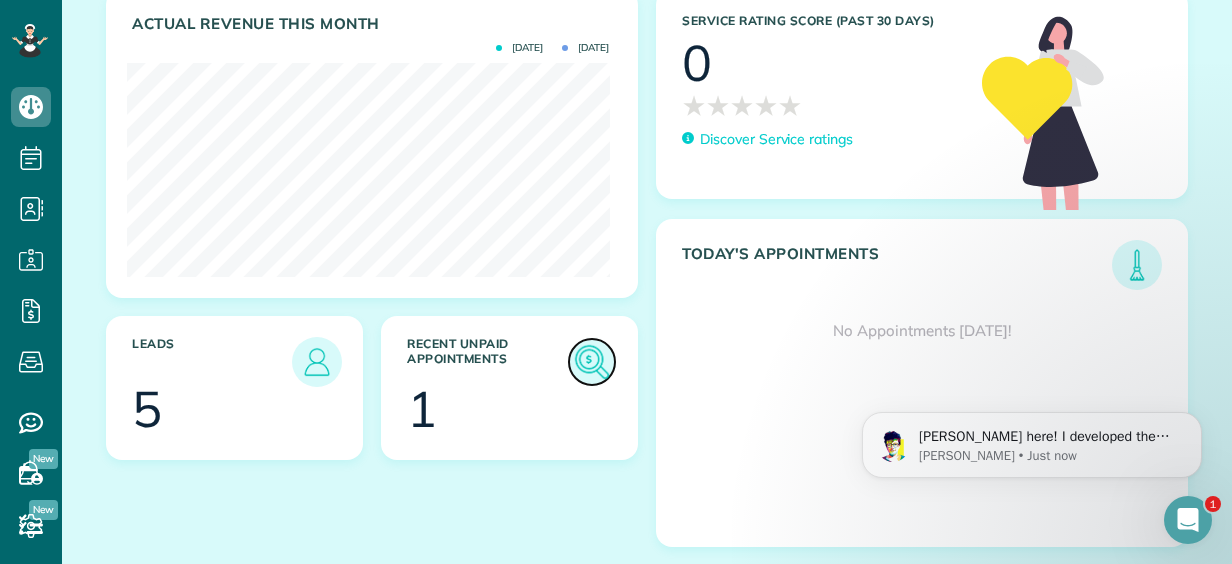 click at bounding box center (592, 362) 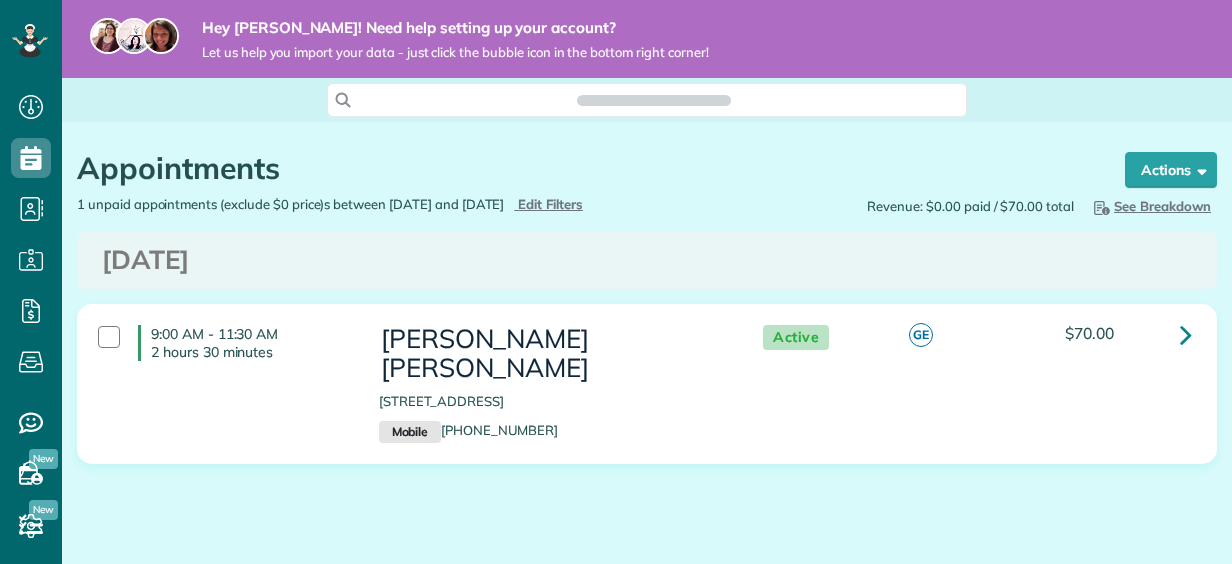 scroll, scrollTop: 0, scrollLeft: 0, axis: both 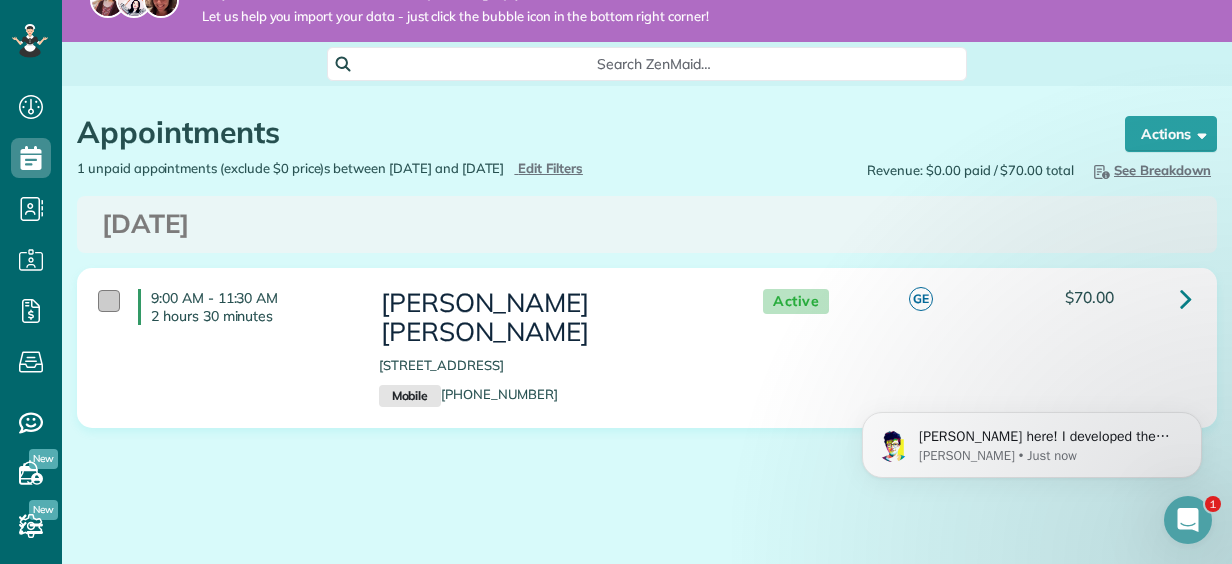 click at bounding box center (109, 301) 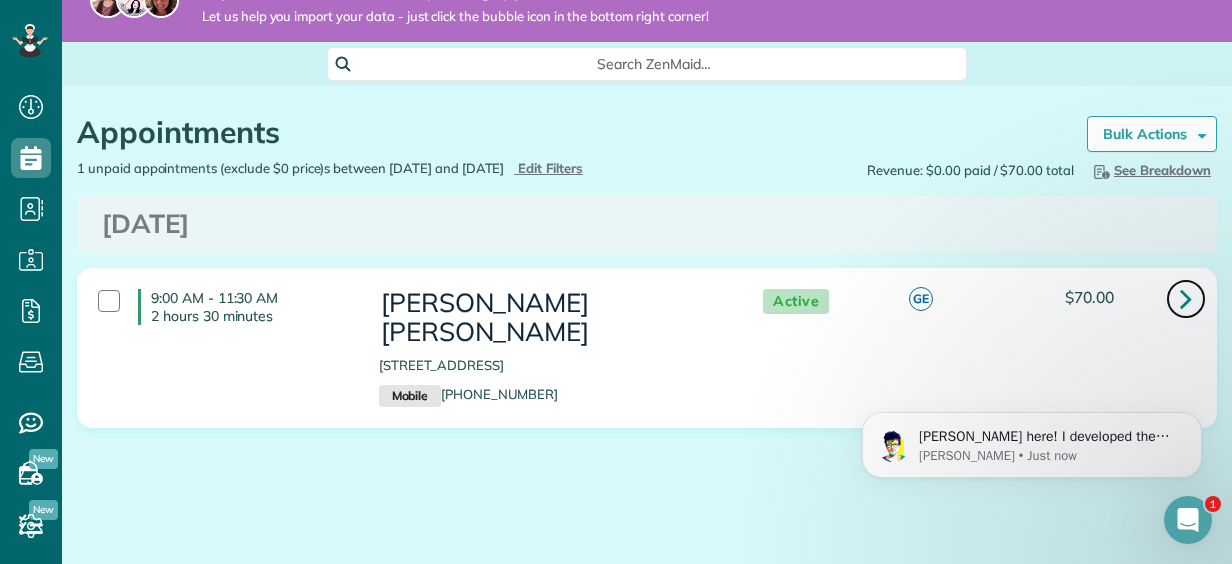 click at bounding box center [1186, 298] 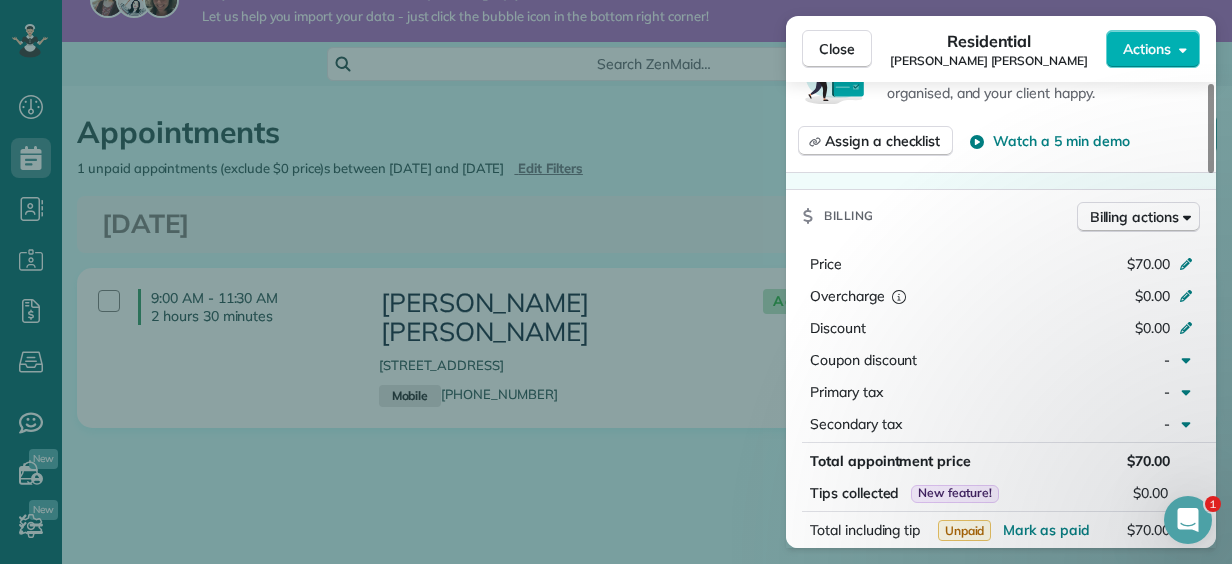 scroll, scrollTop: 774, scrollLeft: 0, axis: vertical 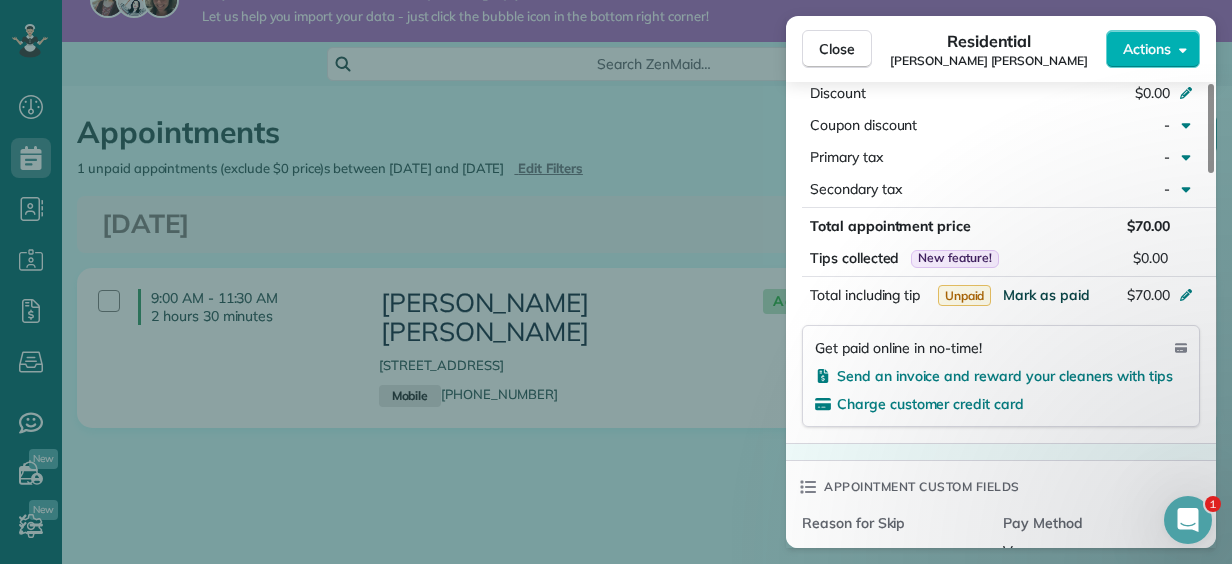 click on "Mark as paid" at bounding box center (1046, 295) 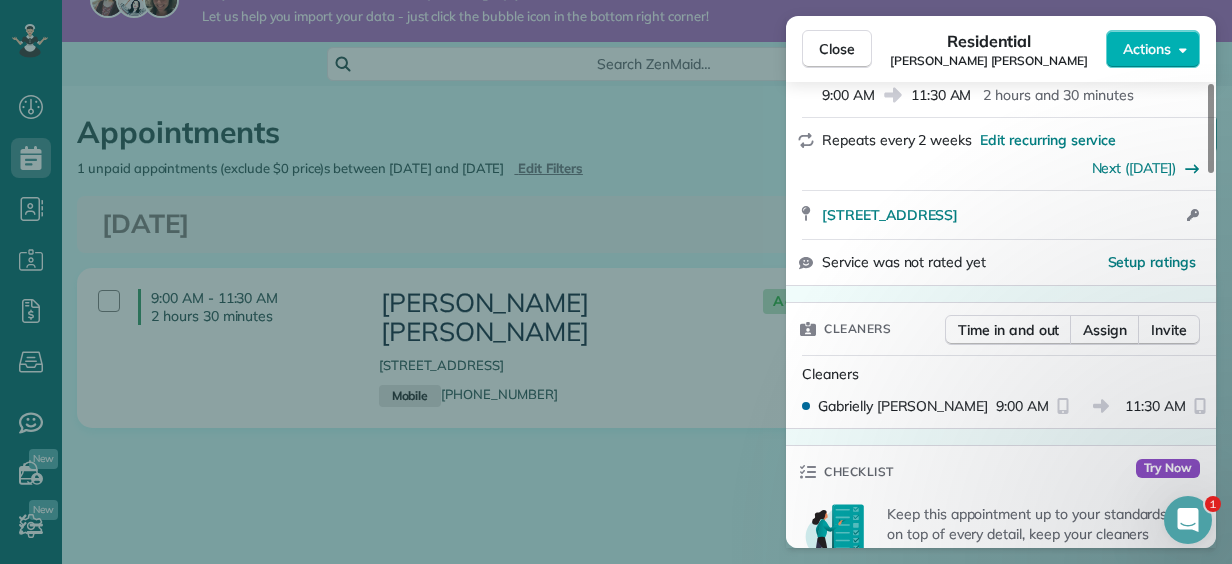 scroll, scrollTop: 0, scrollLeft: 0, axis: both 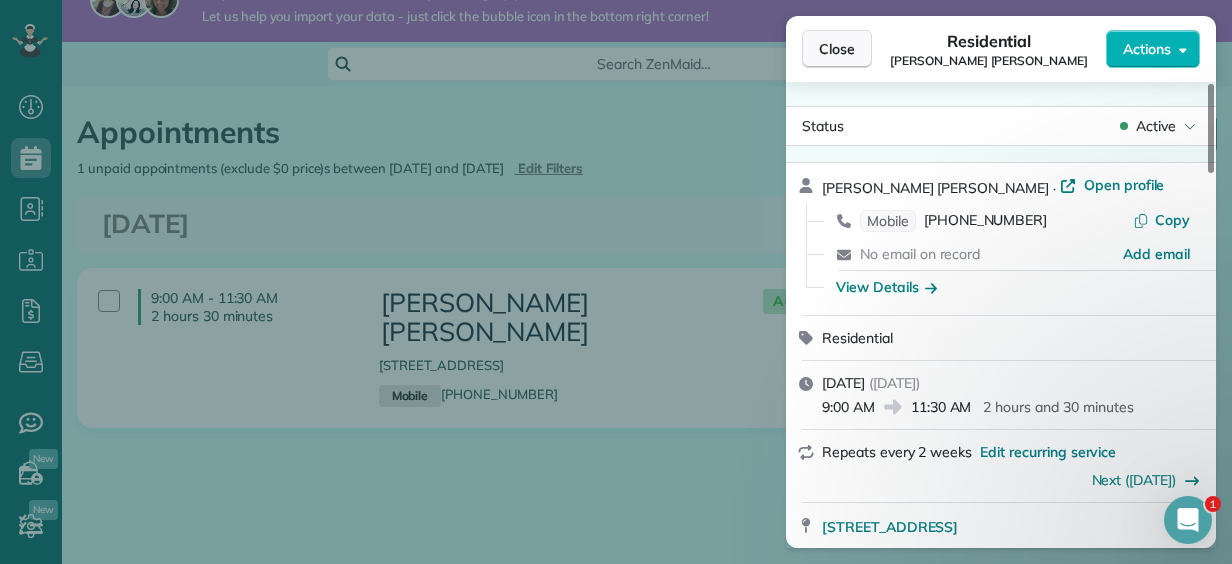 click on "Close" at bounding box center (837, 49) 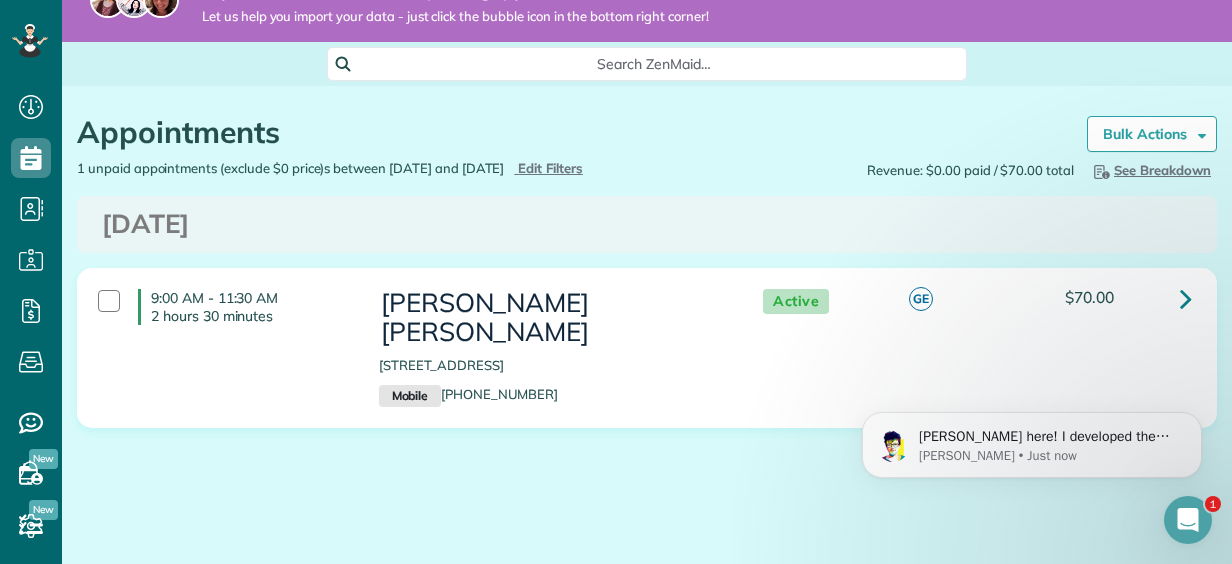 click on "Active
GE
$70.00" at bounding box center (972, 300) 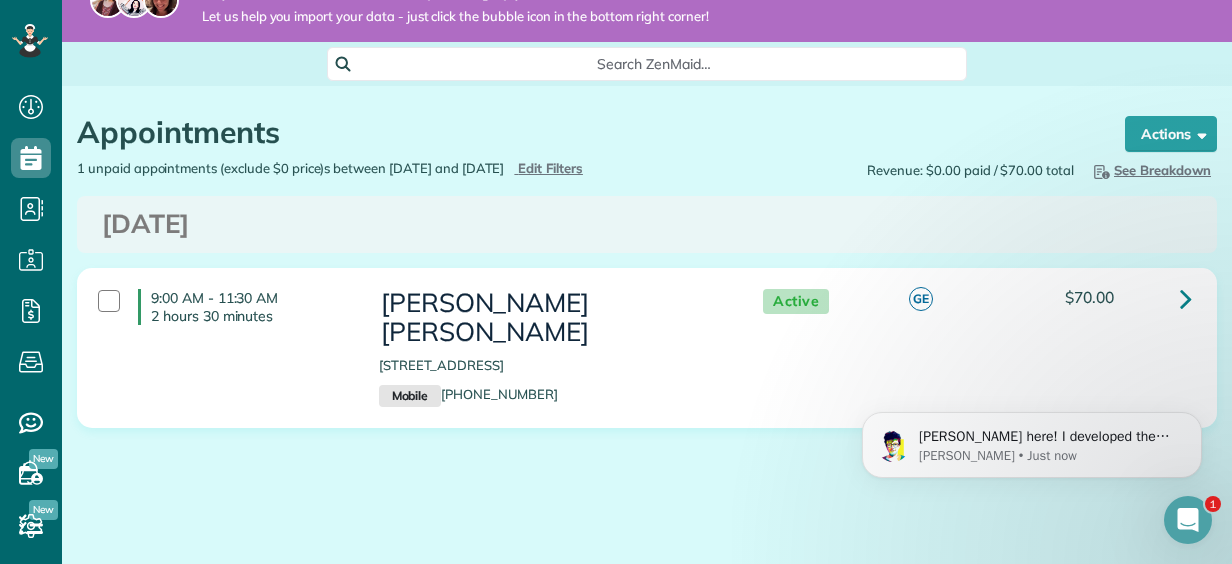 click on "Active" at bounding box center [796, 301] 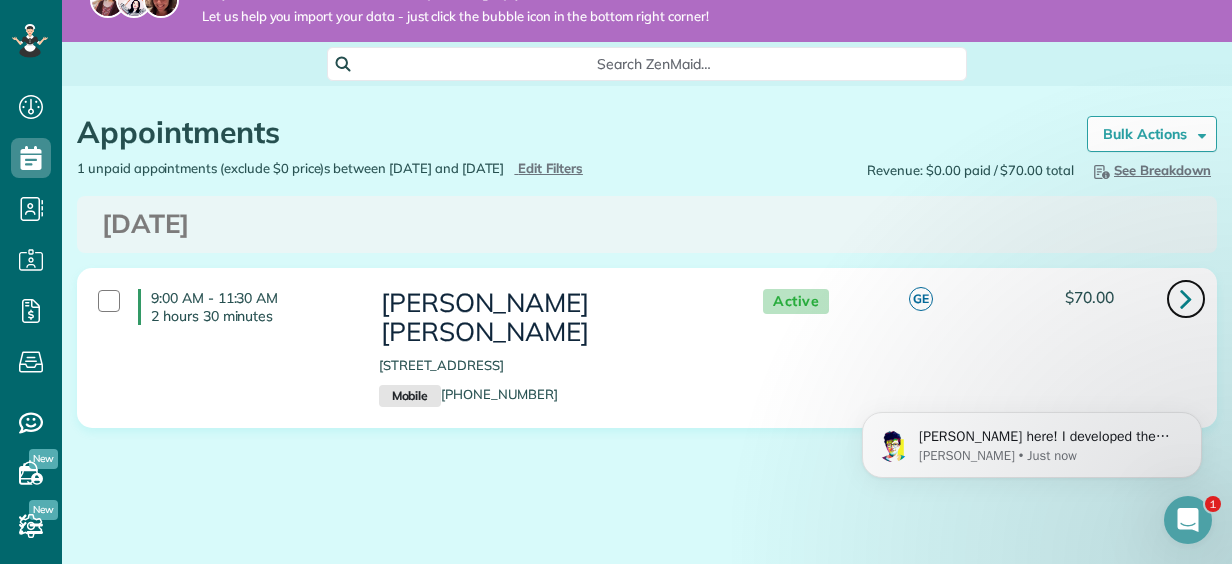 click at bounding box center (1186, 299) 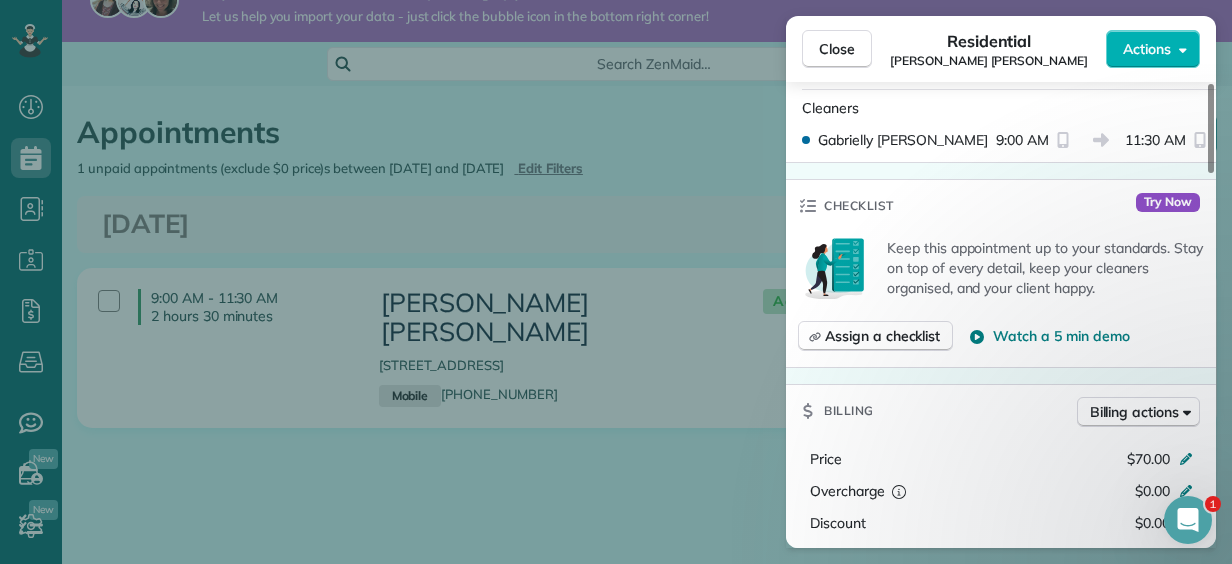 scroll, scrollTop: 571, scrollLeft: 0, axis: vertical 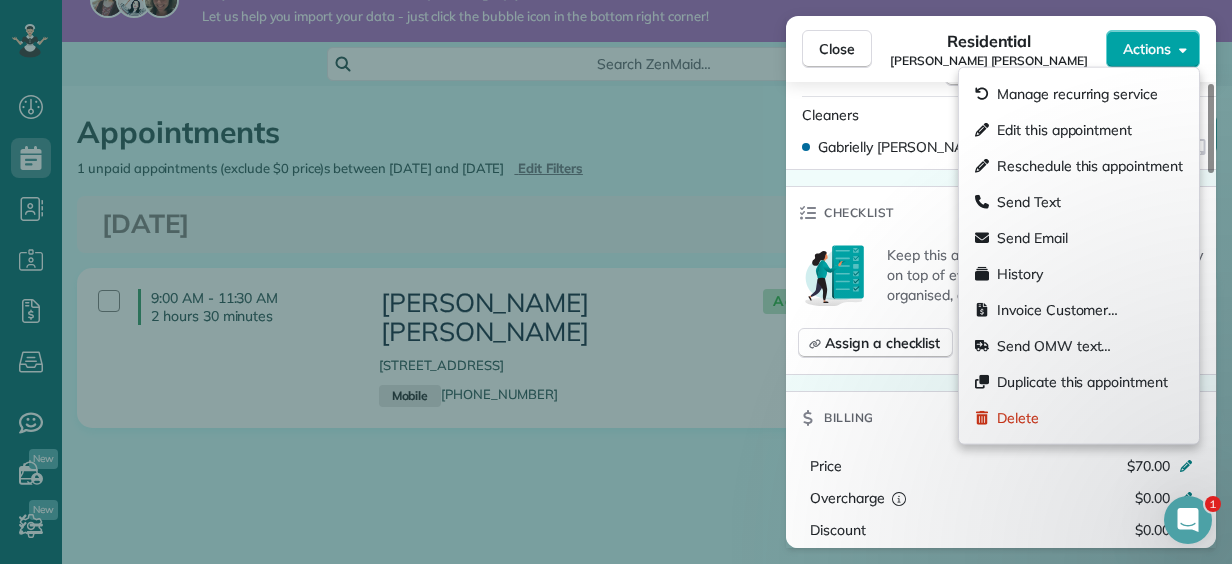 click on "Actions" at bounding box center (1153, 49) 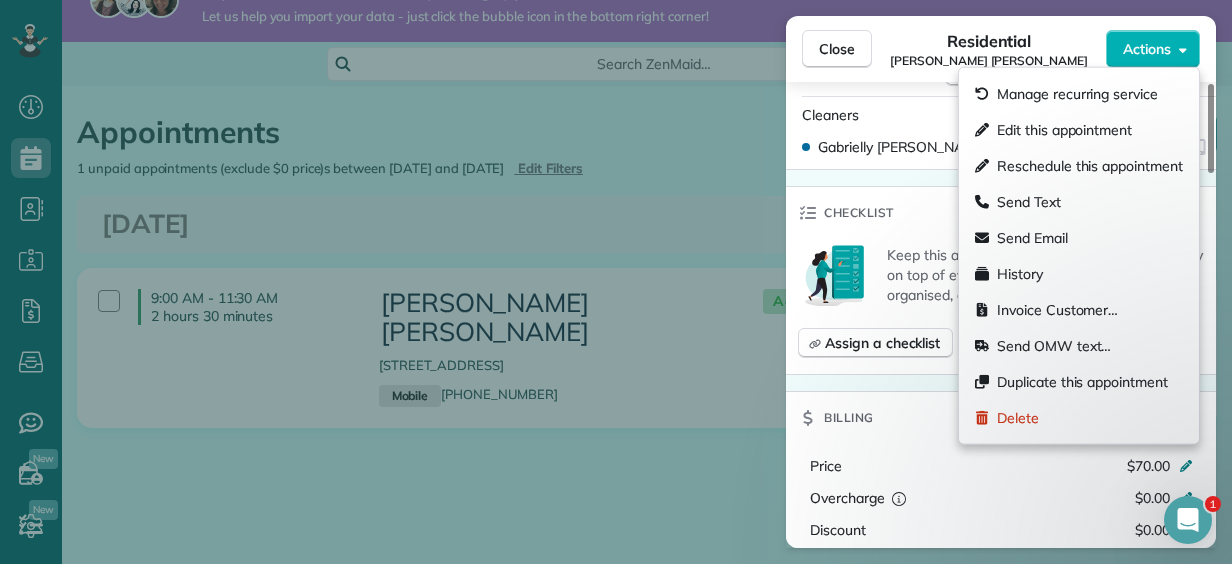 click on "Close Residential Adrienne Amore Russo Actions Status Active Adrienne Amore Russo · Open profile Mobile (401) 743-2121 Copy No email on record Add email View Details Residential Wednesday, July 23, 2025 ( yesterday ) 9:00 AM 11:30 AM 2 hours and 30 minutes Repeats every 2 weeks Edit recurring service Next (Aug 13) 35 Woonasquatucket Avenue Providence RI 02911 Open access information Service was not rated yet Setup ratings Cleaners Time in and out Assign Invite Cleaners Gabrielly   Earls 9:00 AM 11:30 AM Checklist Try Now Keep this appointment up to your standards. Stay on top of every detail, keep your cleaners organised, and your client happy. Assign a checklist Watch a 5 min demo Billing Billing actions Price $70.00 Overcharge $0.00 Discount $0.00 Coupon discount - Primary tax - Secondary tax - Total appointment price $70.00 Tips collected New feature! $0.00 Paid Total including tip $70.00 Get paid online in no-time! Send an invoice and reward your cleaners with tips Charge customer credit card - Venmo 0 0" at bounding box center (616, 282) 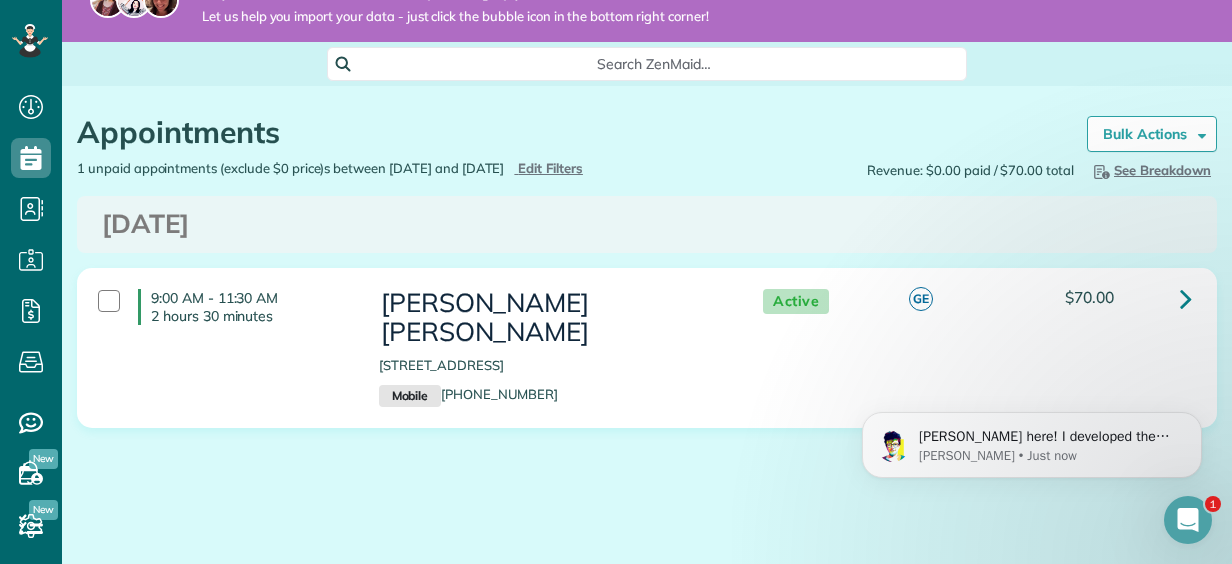 click on "Active" at bounding box center [796, 301] 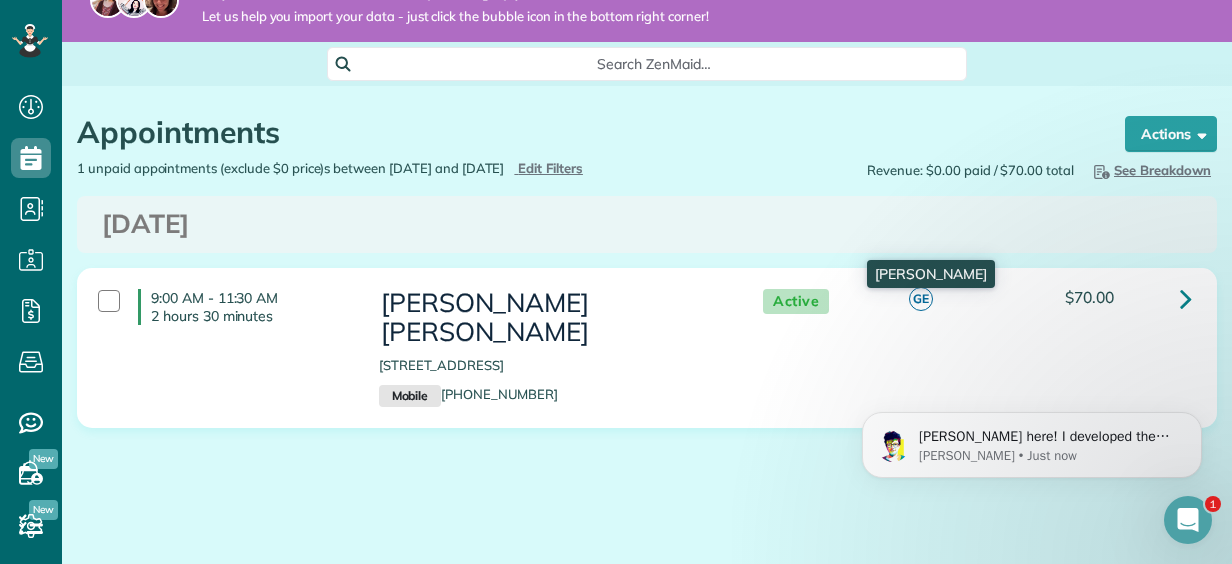 click on "GE" at bounding box center (921, 299) 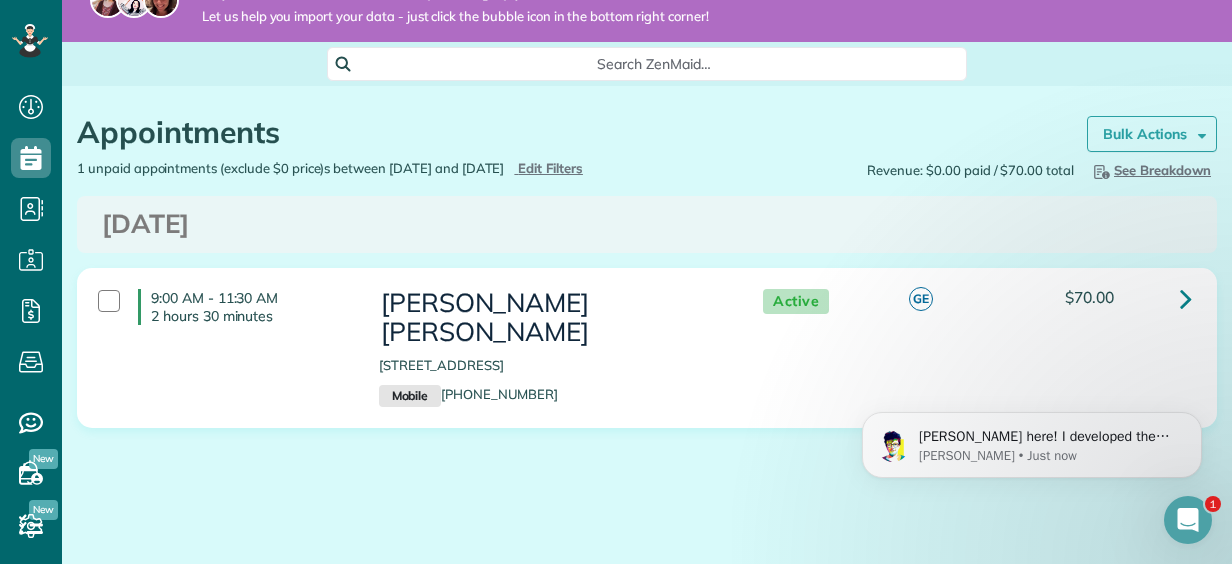 click on "Bulk Actions" at bounding box center (1152, 134) 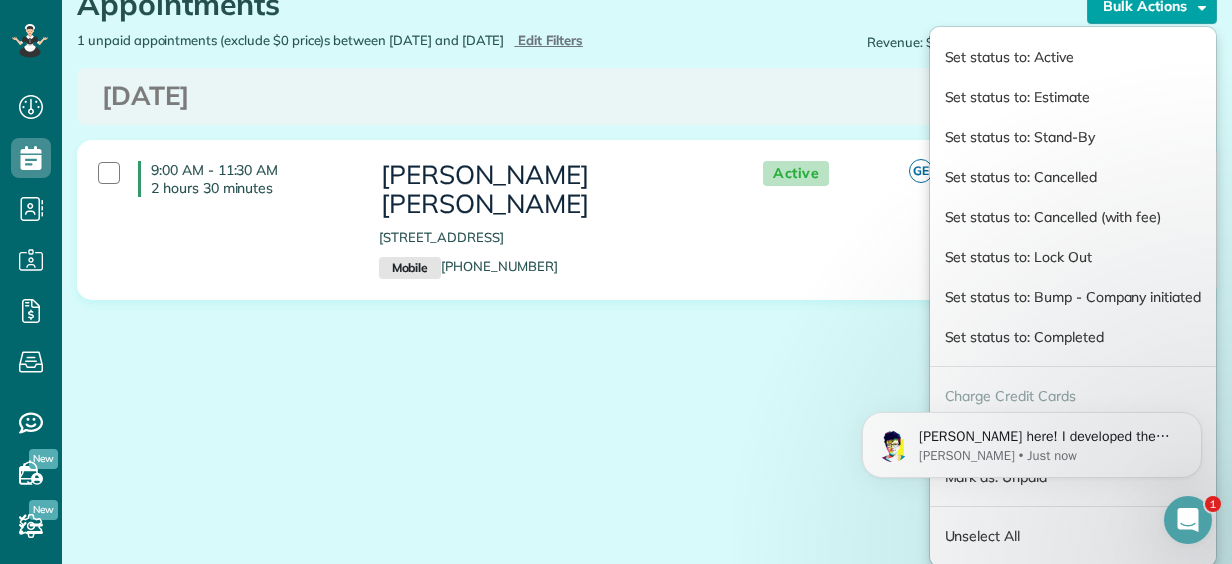 click on "Appointments
the List View [2 min]
Schedule Changes
Actions
Create Appointment
Create Task
Clock In/Out
Send Work Orders
Print Route Sheets
Today's Emails/Texts
Export data..
Bulk Actions
Set status to: Active
Set status to: Estimate
Unselect All" at bounding box center (647, 203) 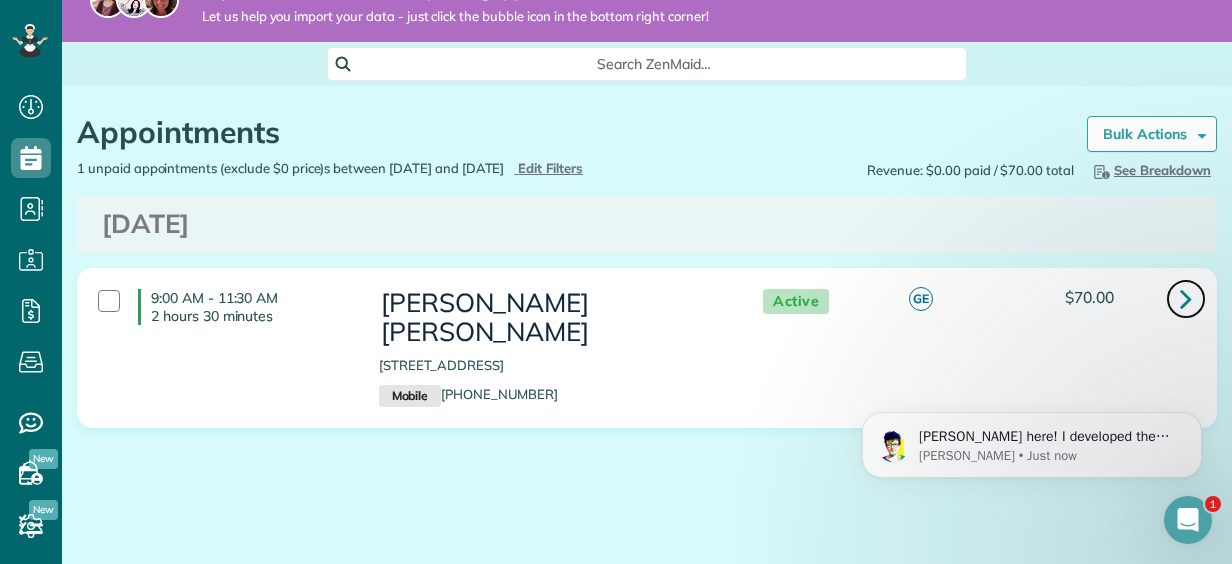click at bounding box center [1186, 299] 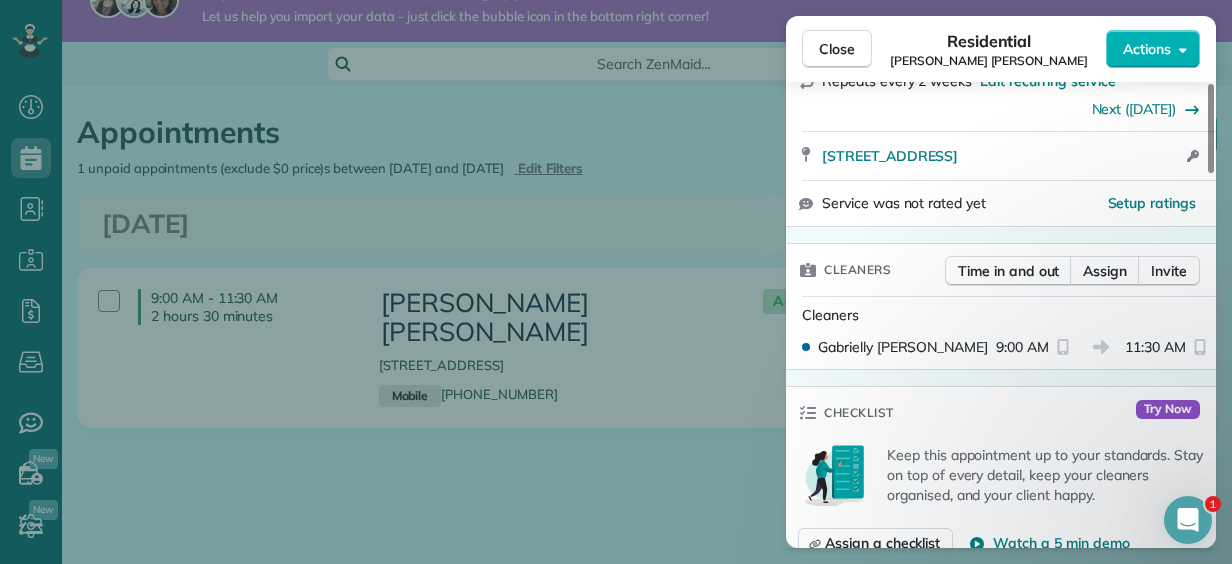 scroll, scrollTop: 393, scrollLeft: 0, axis: vertical 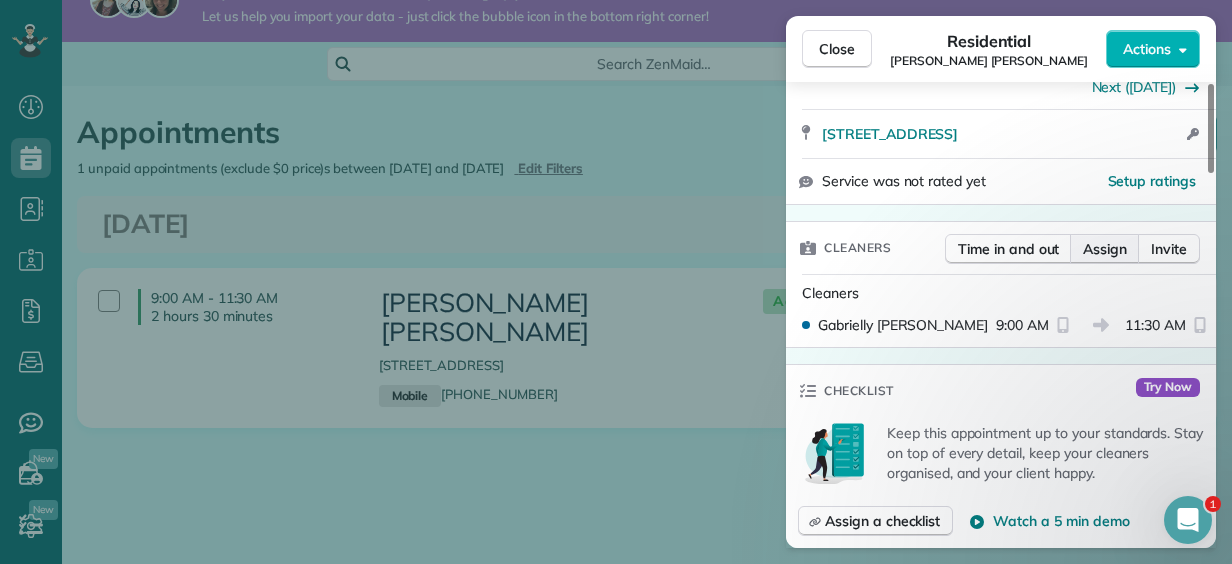 click on "Assign" at bounding box center (1105, 249) 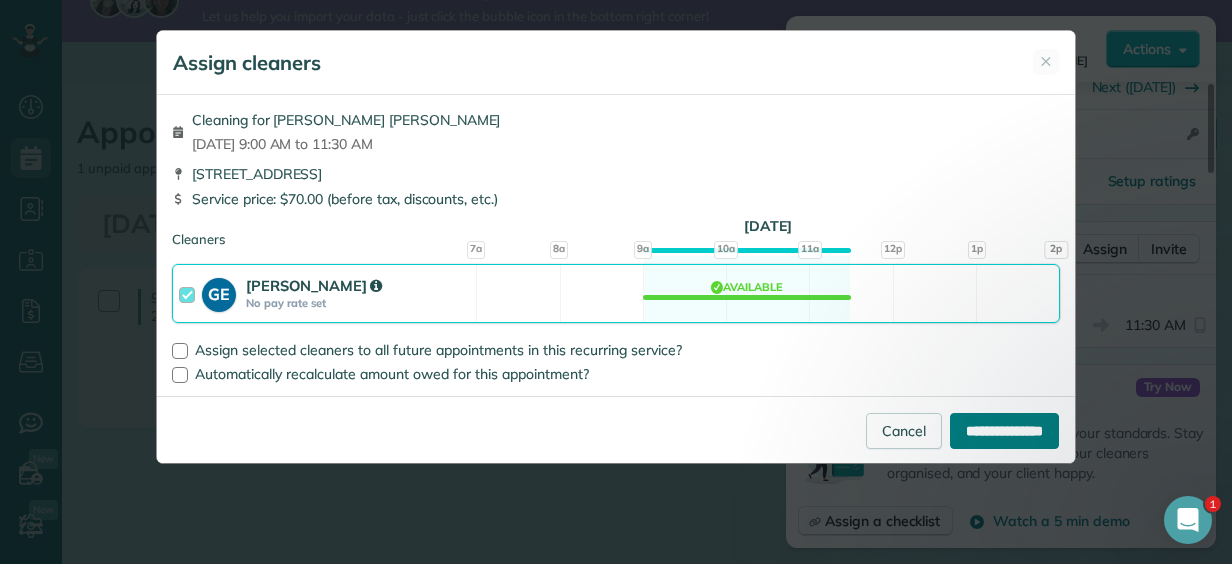 click on "**********" at bounding box center (1004, 431) 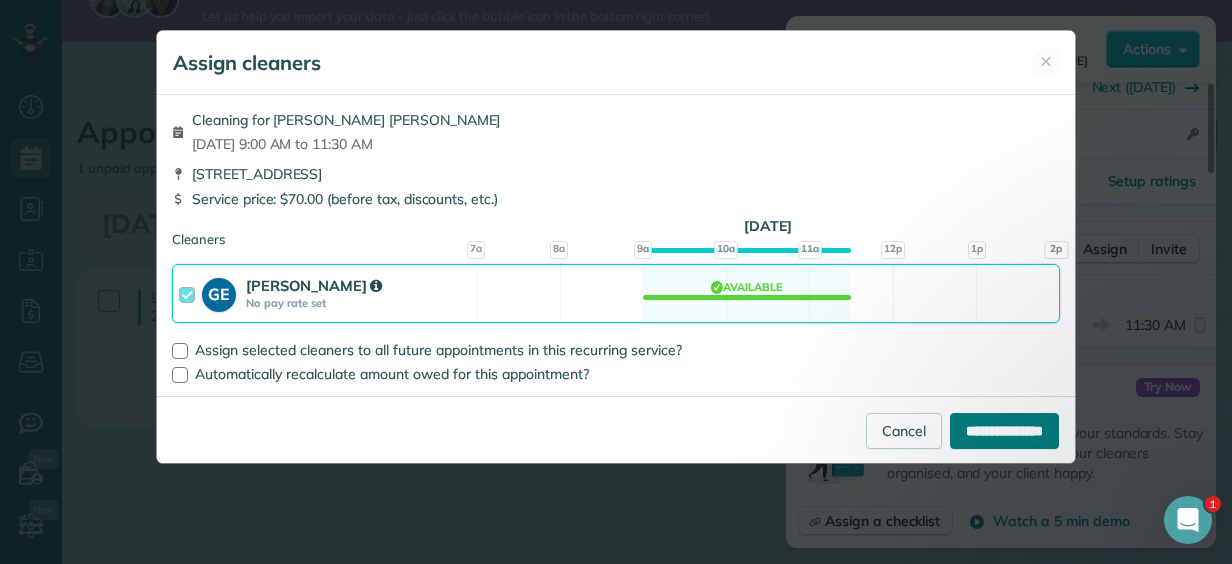 type on "**********" 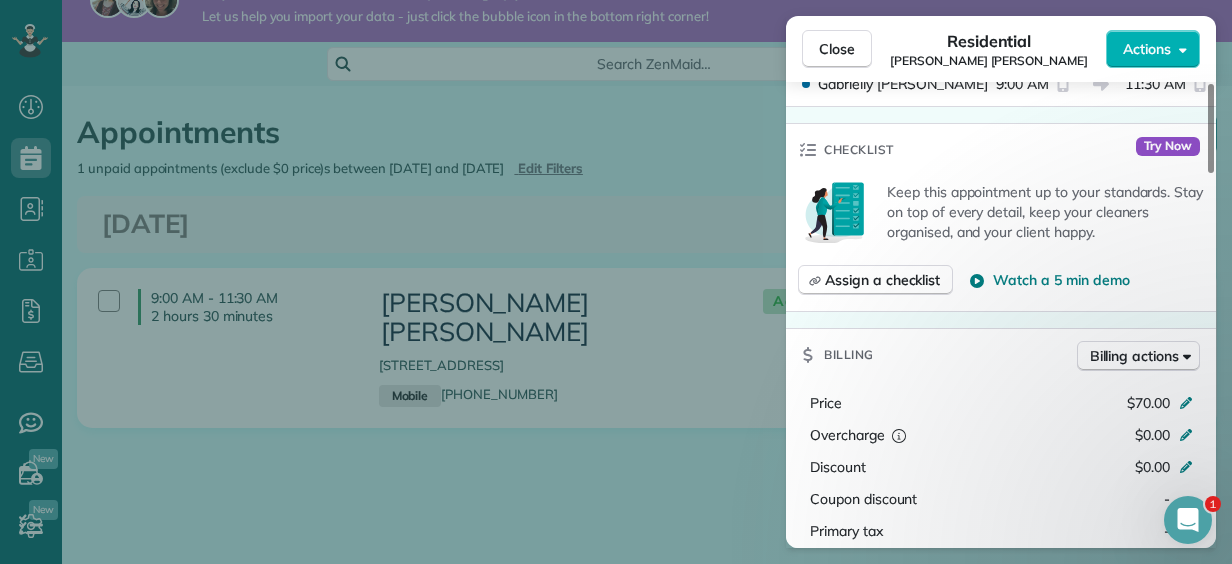scroll, scrollTop: 635, scrollLeft: 0, axis: vertical 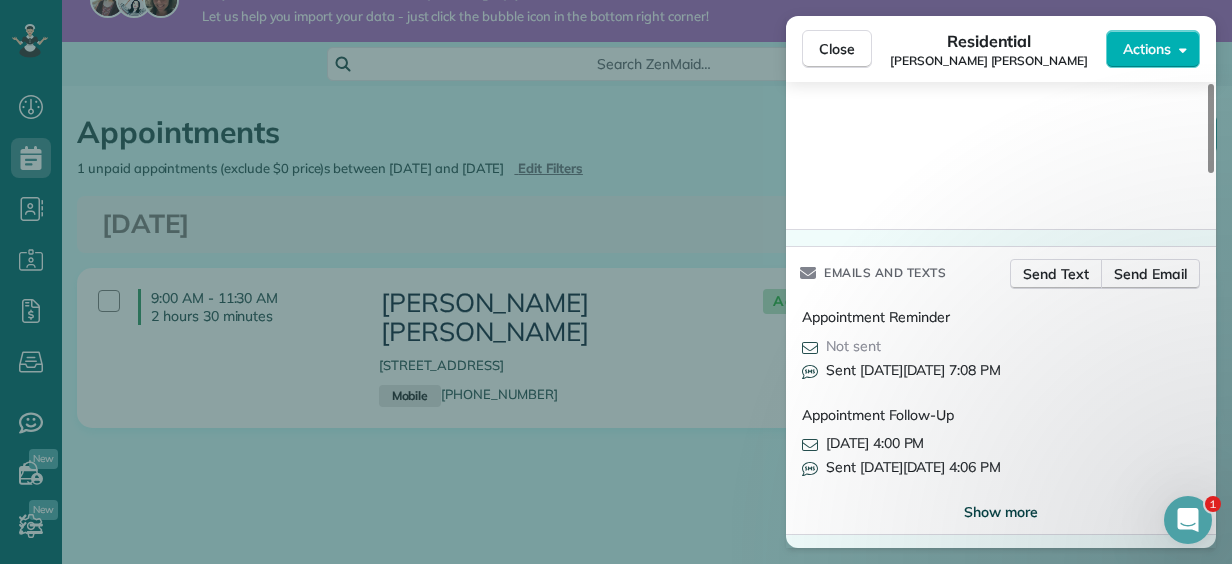 click on "Show more" at bounding box center (1001, 512) 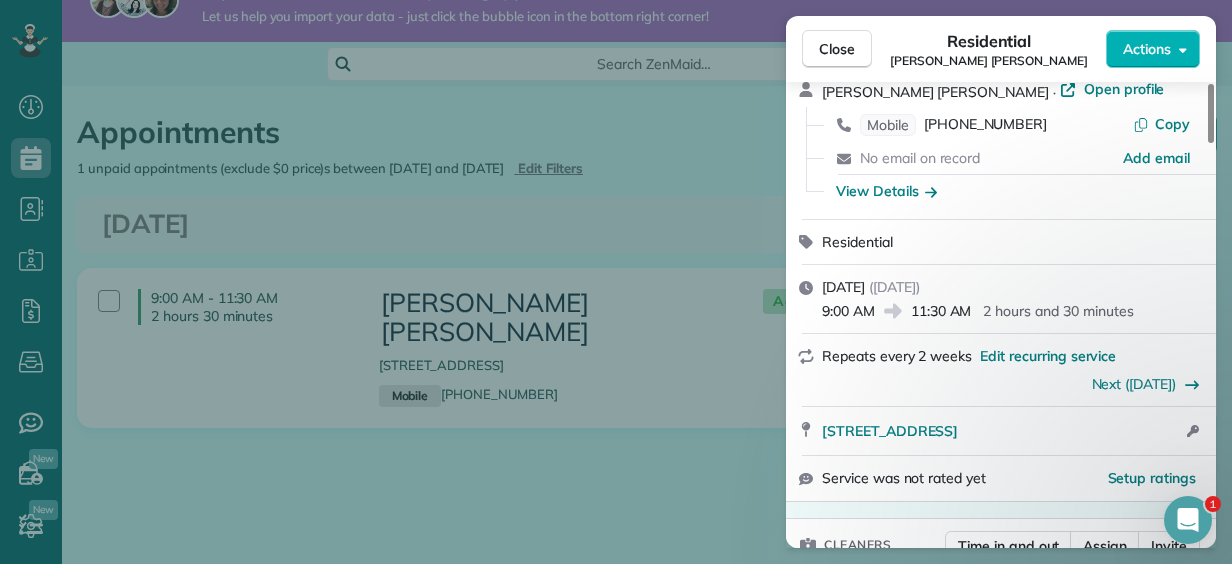 scroll, scrollTop: 0, scrollLeft: 0, axis: both 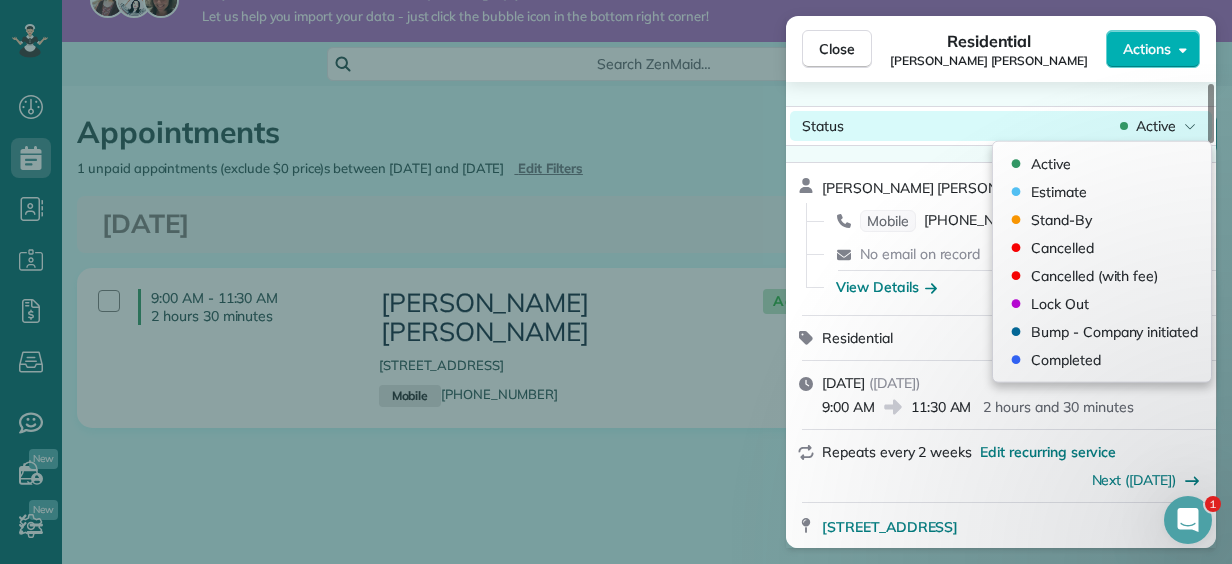 click on "Active" at bounding box center [1156, 126] 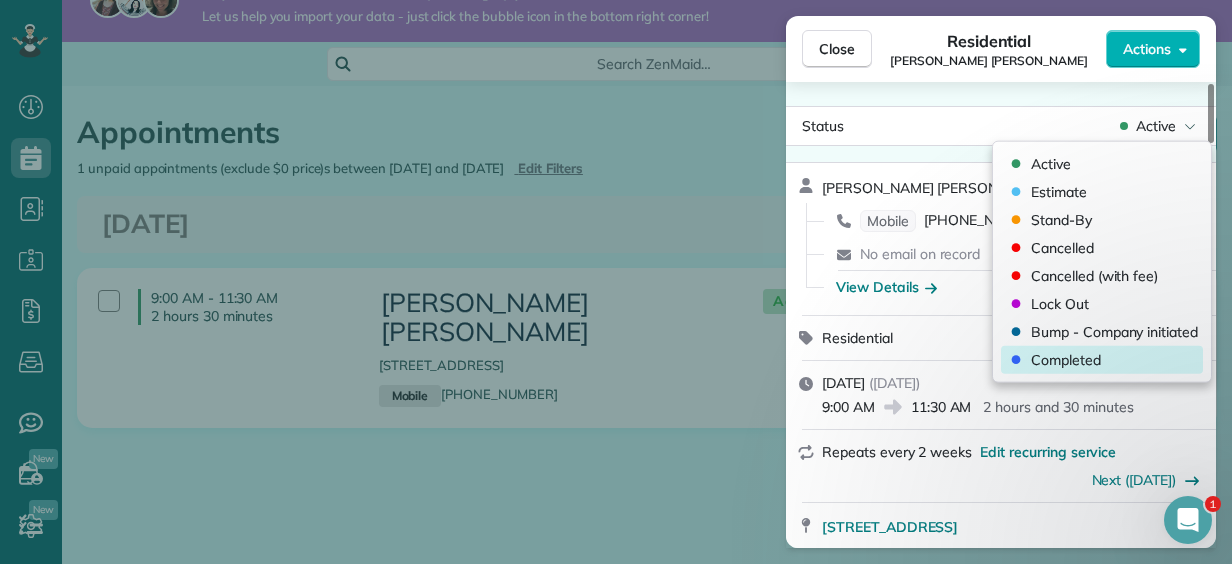 click on "Completed" at bounding box center [1066, 360] 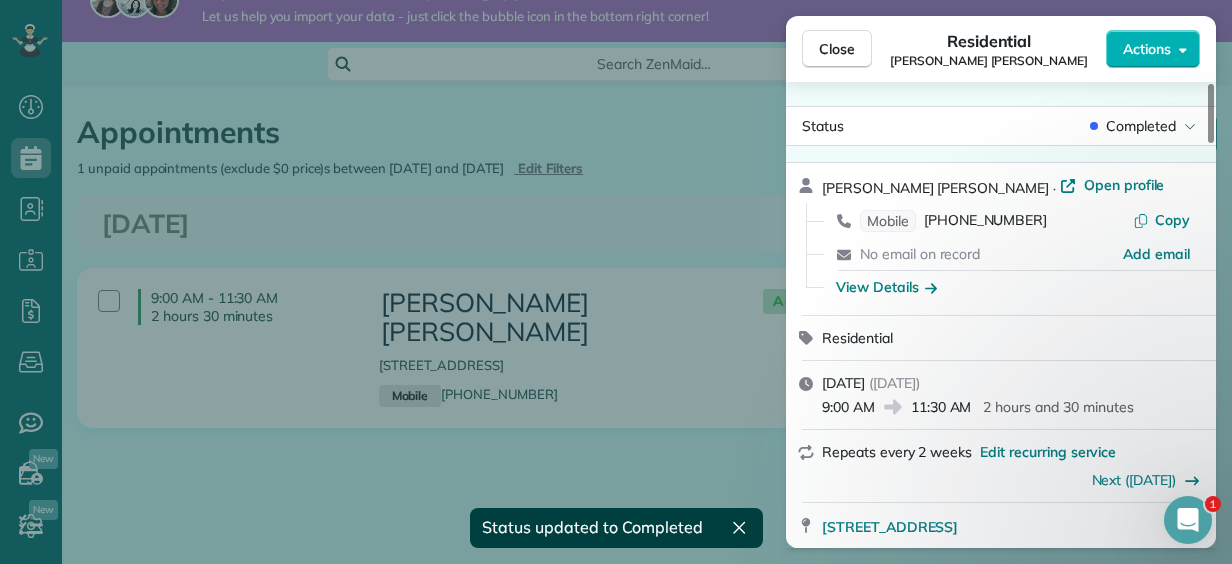 click on "Close Residential [PERSON_NAME] [PERSON_NAME] Actions Status Completed [PERSON_NAME] [PERSON_NAME] · Open profile Mobile [PHONE_NUMBER] Copy No email on record Add email View Details Residential [DATE] ( [DATE] ) 9:00 AM 11:30 AM 2 hours and 30 minutes Repeats every 2 weeks Edit recurring service Next ([DATE]) [STREET_ADDRESS] Open access information Service was not rated yet Setup ratings Cleaners Time in and out Assign Invite Cleaners [PERSON_NAME] 9:00 AM 11:30 AM Checklist Try Now Keep this appointment up to your standards. Stay on top of every detail, keep your cleaners organised, and your client happy. Assign a checklist Watch a 5 min demo Billing Billing actions Price $70.00 Overcharge $0.00 Discount $0.00 Coupon discount - Primary tax - Secondary tax - Total appointment price $70.00 Tips collected New feature! $0.00 Paid Total including tip $70.00 Get paid online in no-time! Send an invoice and reward your cleaners with tips Charge customer credit card - Venmo" at bounding box center (616, 282) 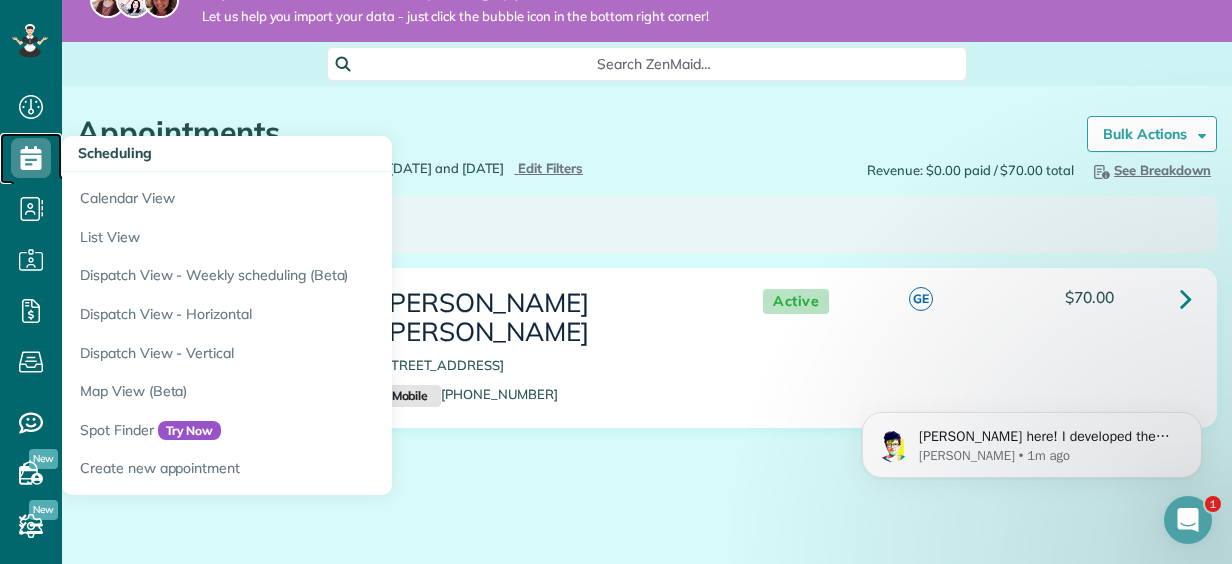 click 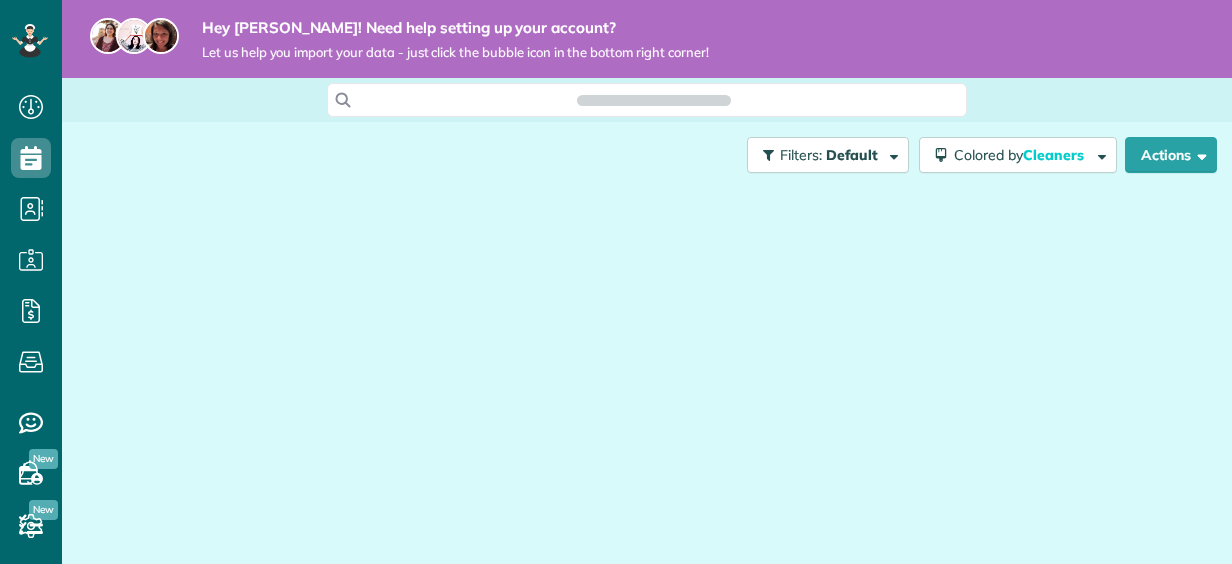 scroll, scrollTop: 0, scrollLeft: 0, axis: both 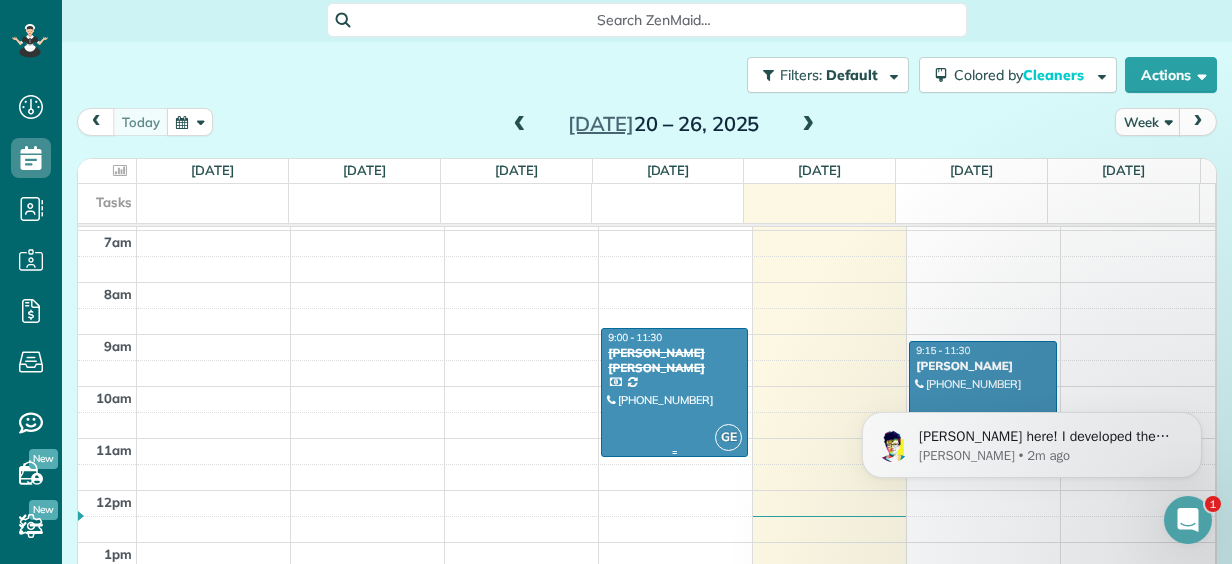 click on "9:00 - 11:30 [PERSON_NAME] [PERSON_NAME]" at bounding box center (674, 353) 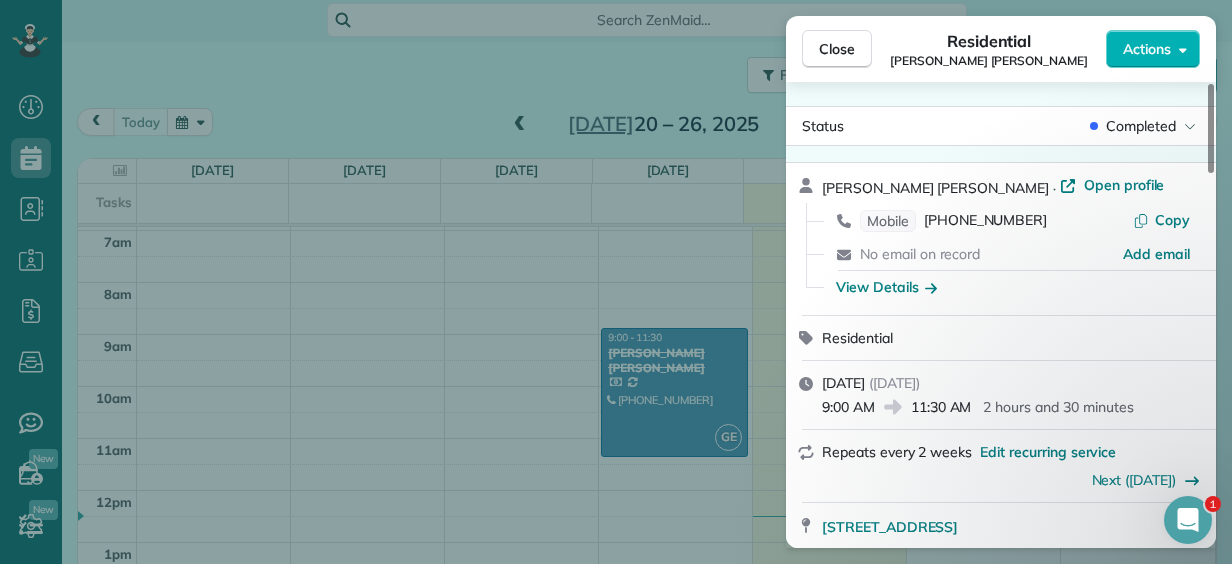 click on "Close Residential [PERSON_NAME] [PERSON_NAME] Actions Status Completed [PERSON_NAME] [PERSON_NAME] · Open profile Mobile [PHONE_NUMBER] Copy No email on record Add email View Details Residential [DATE] ( [DATE] ) 9:00 AM 11:30 AM 2 hours and 30 minutes Repeats every 2 weeks Edit recurring service Next ([DATE]) [STREET_ADDRESS] Open access information Service was not rated yet Setup ratings Cleaners Time in and out Assign Invite Cleaners [PERSON_NAME] 9:00 AM 11:30 AM Checklist Try Now Keep this appointment up to your standards. Stay on top of every detail, keep your cleaners organised, and your client happy. Assign a checklist Watch a 5 min demo Billing Billing actions Price $70.00 Overcharge $0.00 Discount $0.00 Coupon discount - Primary tax - Secondary tax - Total appointment price $70.00 Tips collected New feature! $0.00 Paid Total including tip $70.00 Get paid online in no-time! Send an invoice and reward your cleaners with tips Charge customer credit card - Venmo" at bounding box center [616, 282] 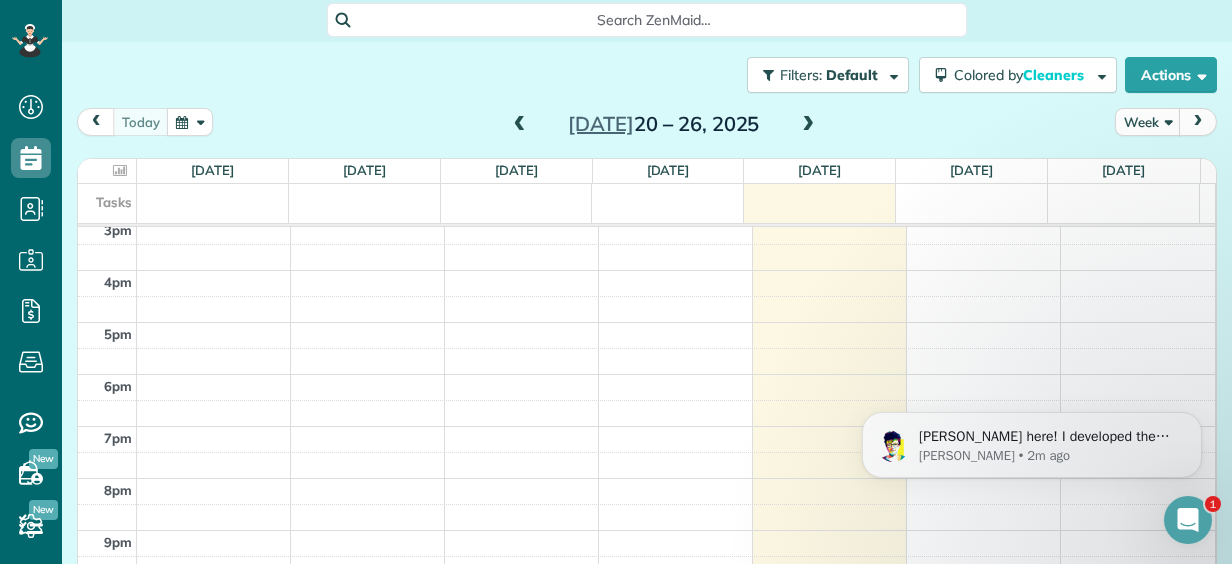 scroll, scrollTop: 888, scrollLeft: 0, axis: vertical 